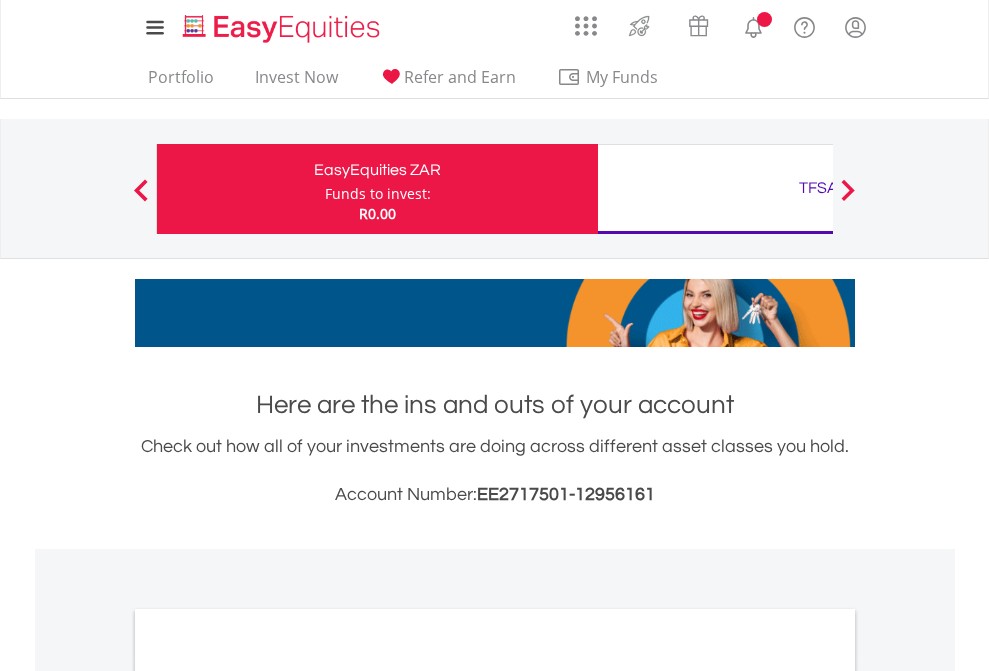 scroll, scrollTop: 0, scrollLeft: 0, axis: both 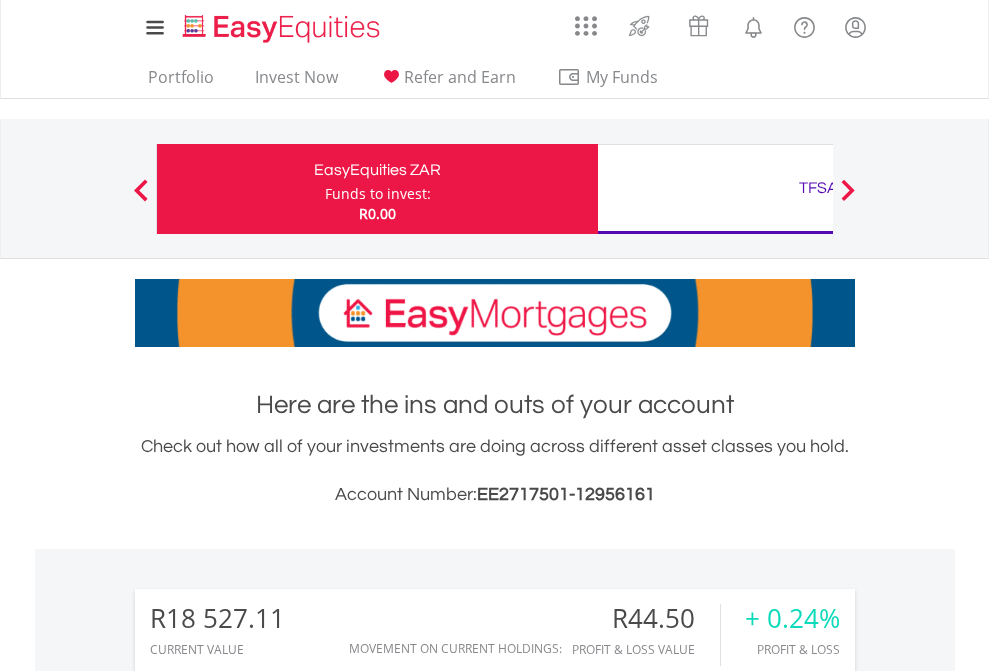 click on "Funds to invest:" at bounding box center (378, 194) 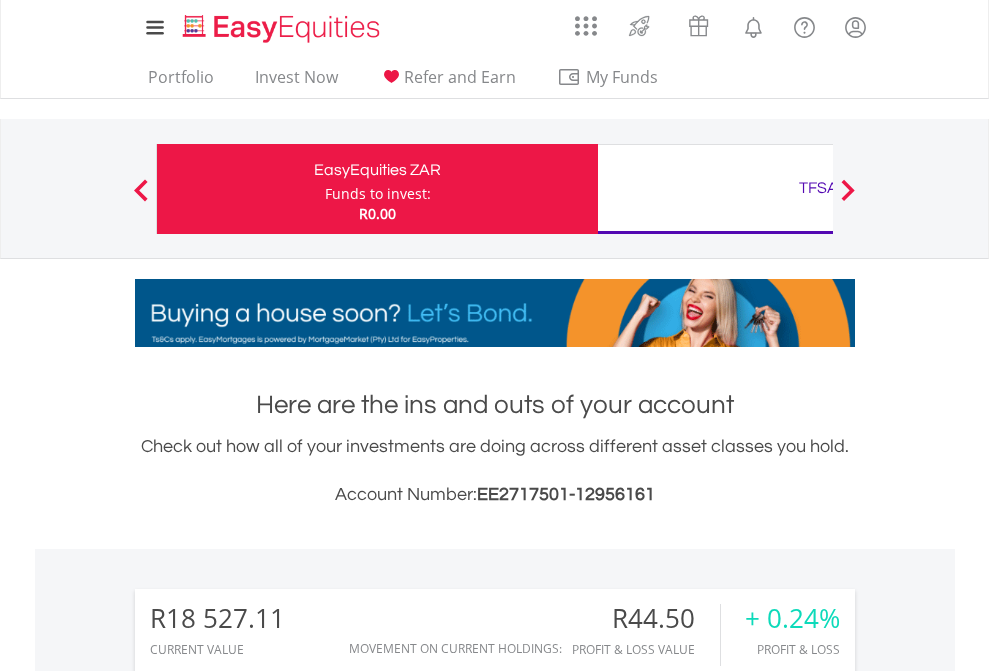 scroll, scrollTop: 999808, scrollLeft: 999687, axis: both 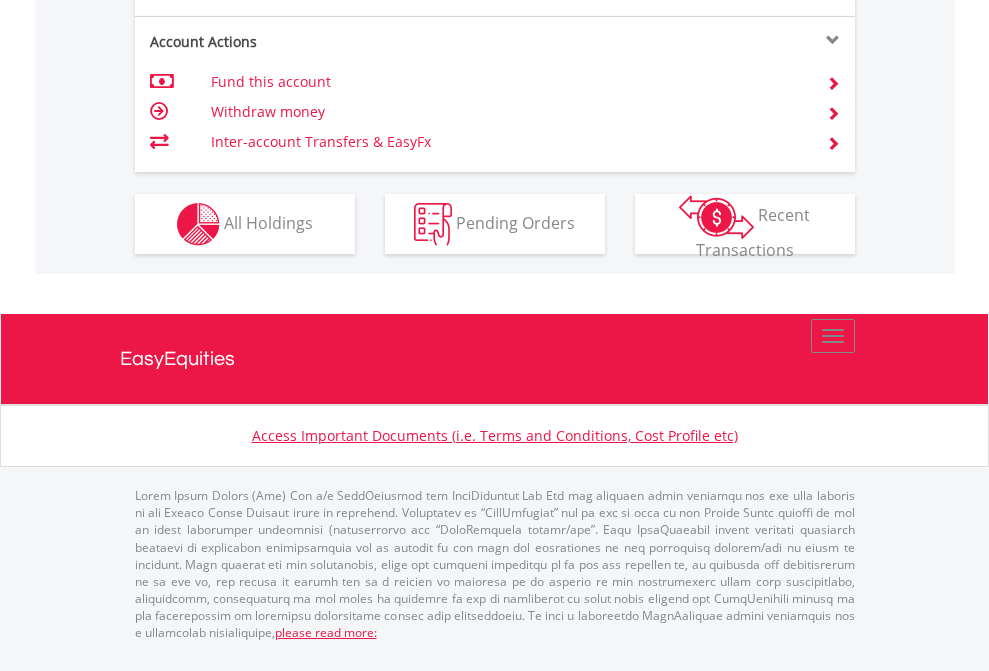 click on "Investment types" at bounding box center [706, -337] 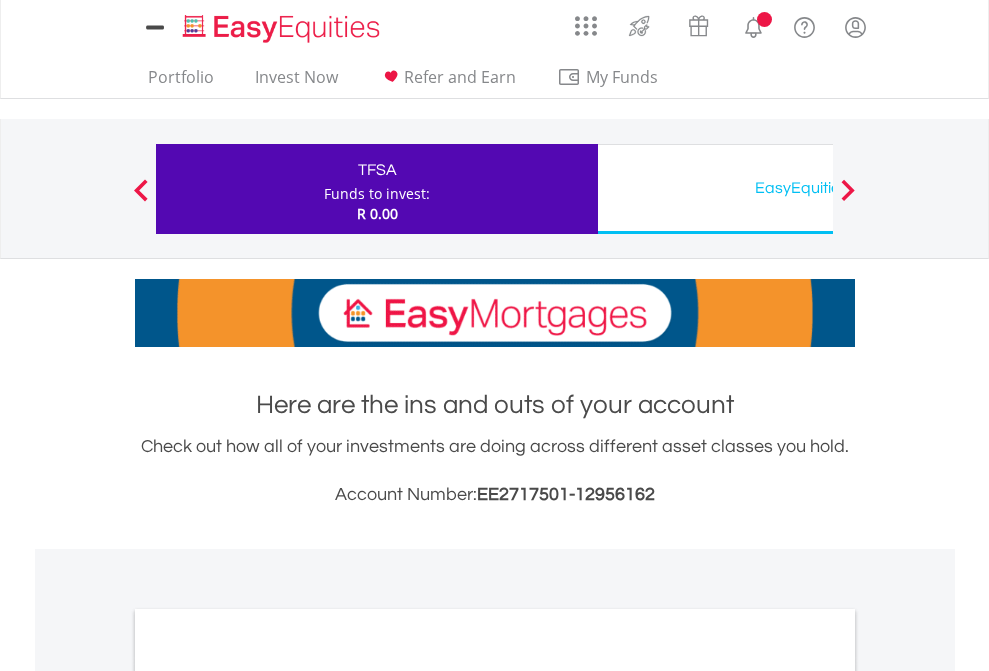 scroll, scrollTop: 0, scrollLeft: 0, axis: both 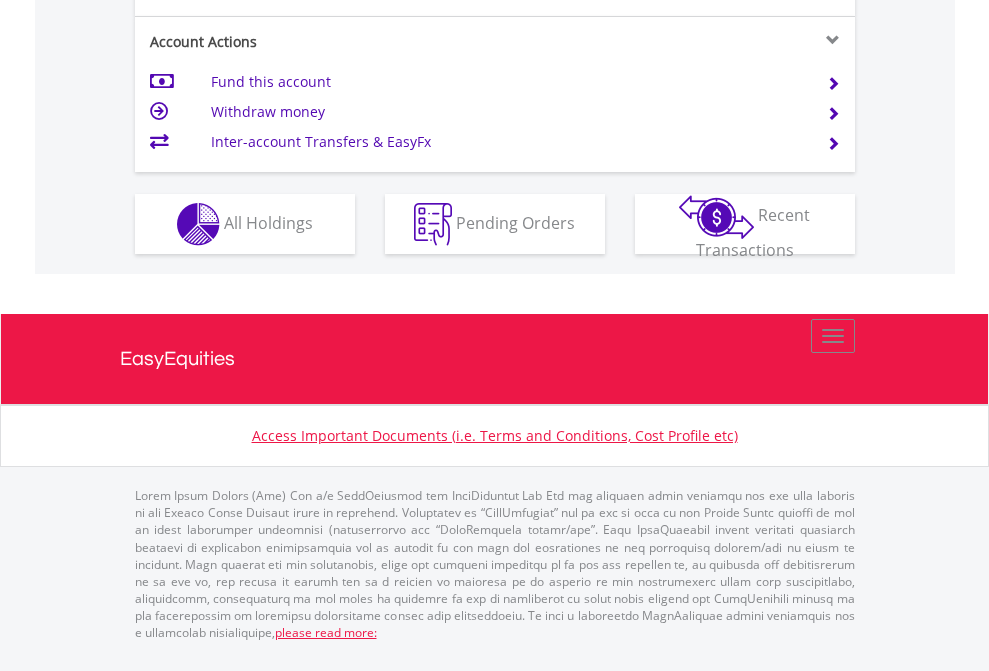 click on "Investment types" at bounding box center [706, -337] 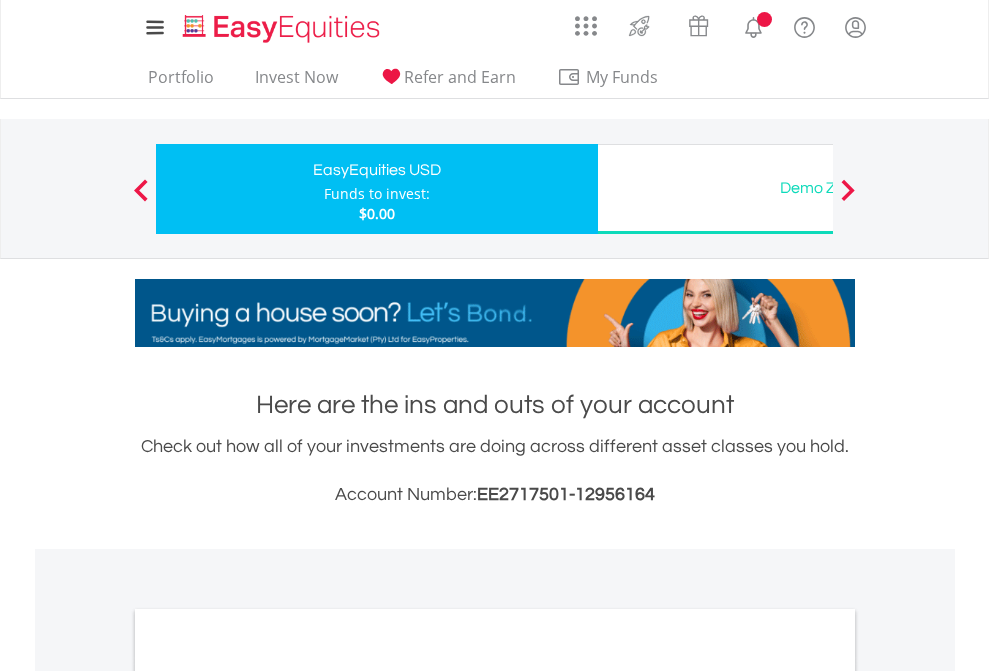 scroll, scrollTop: 0, scrollLeft: 0, axis: both 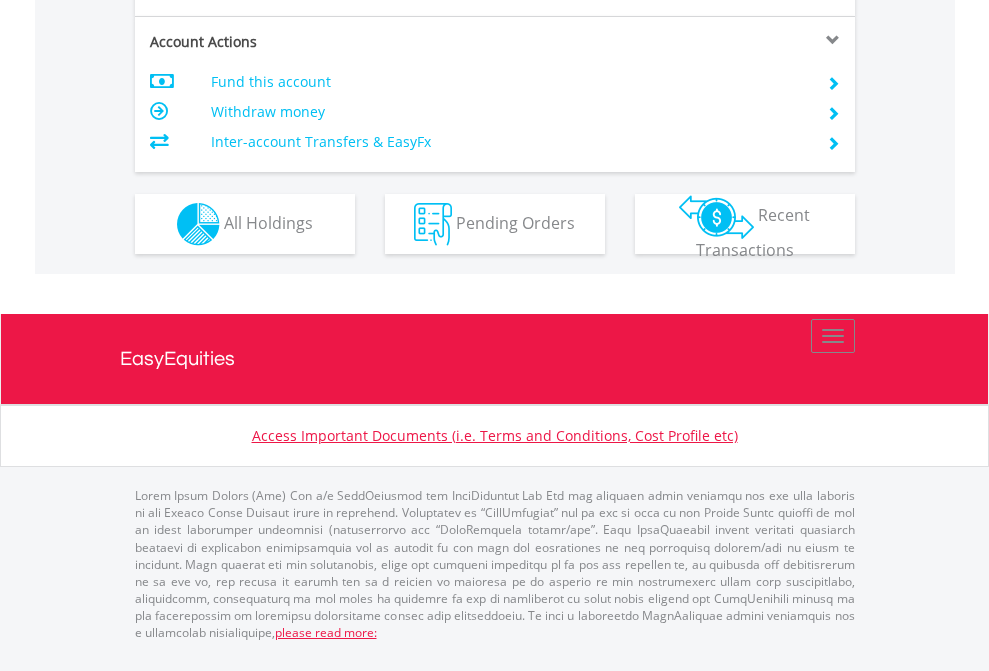 click on "Investment types" at bounding box center (706, -337) 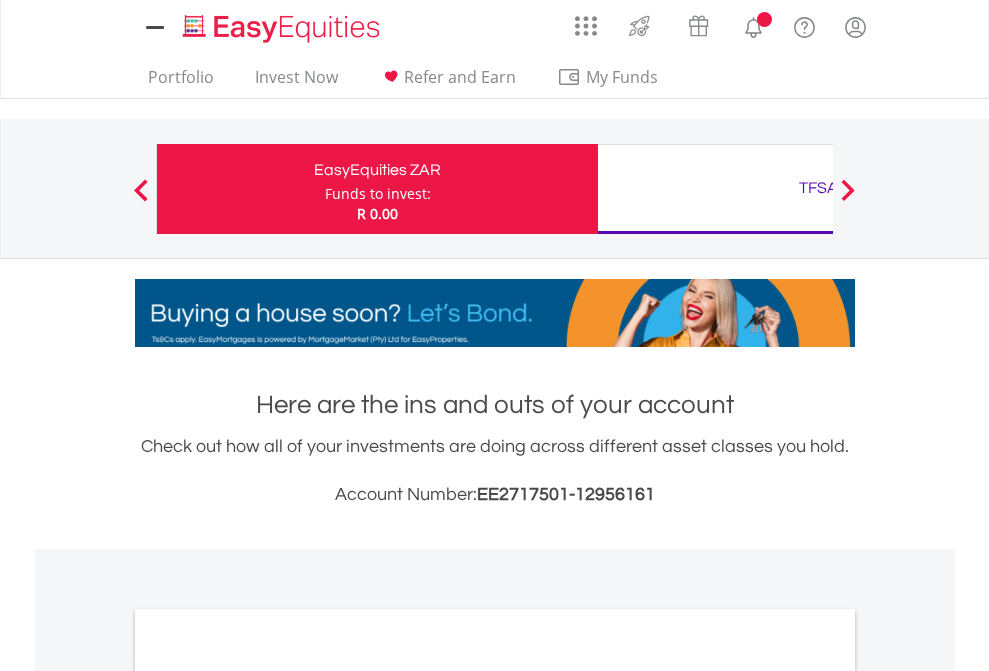scroll, scrollTop: 0, scrollLeft: 0, axis: both 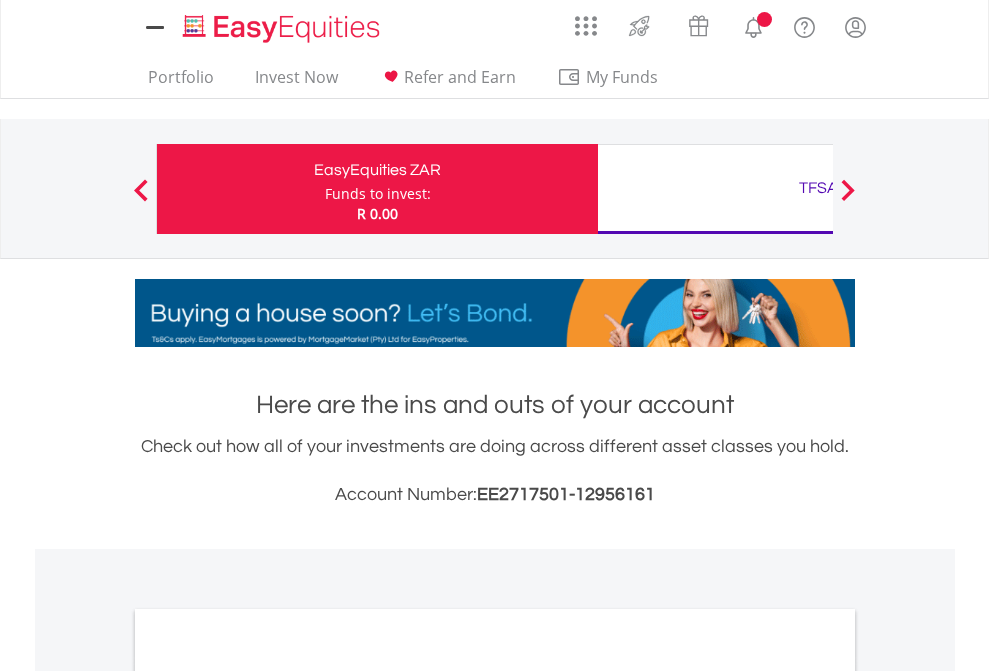 click on "All Holdings" at bounding box center (268, 1096) 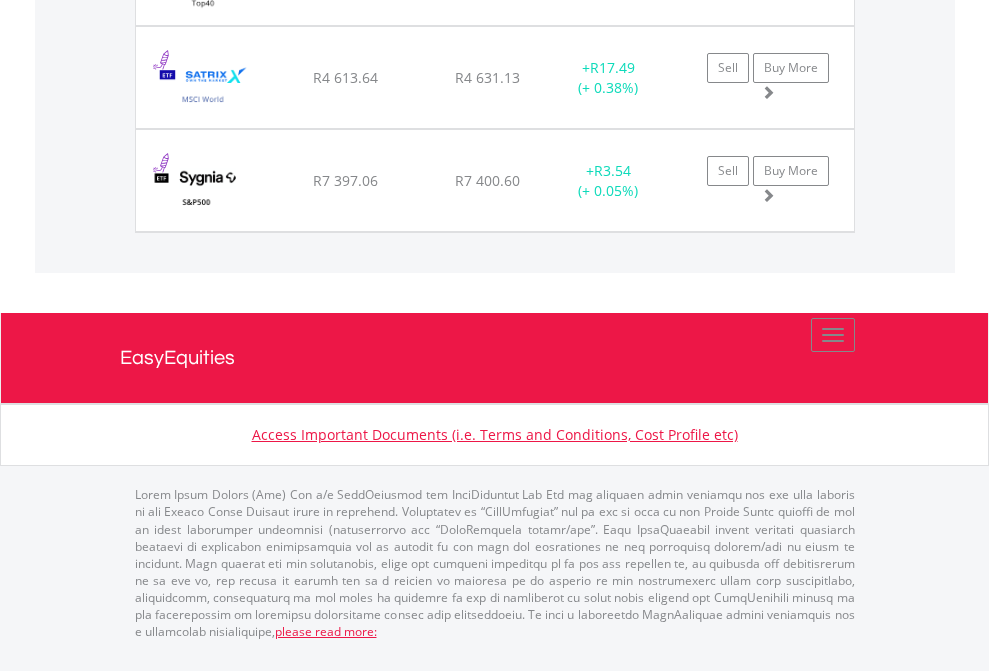scroll, scrollTop: 2305, scrollLeft: 0, axis: vertical 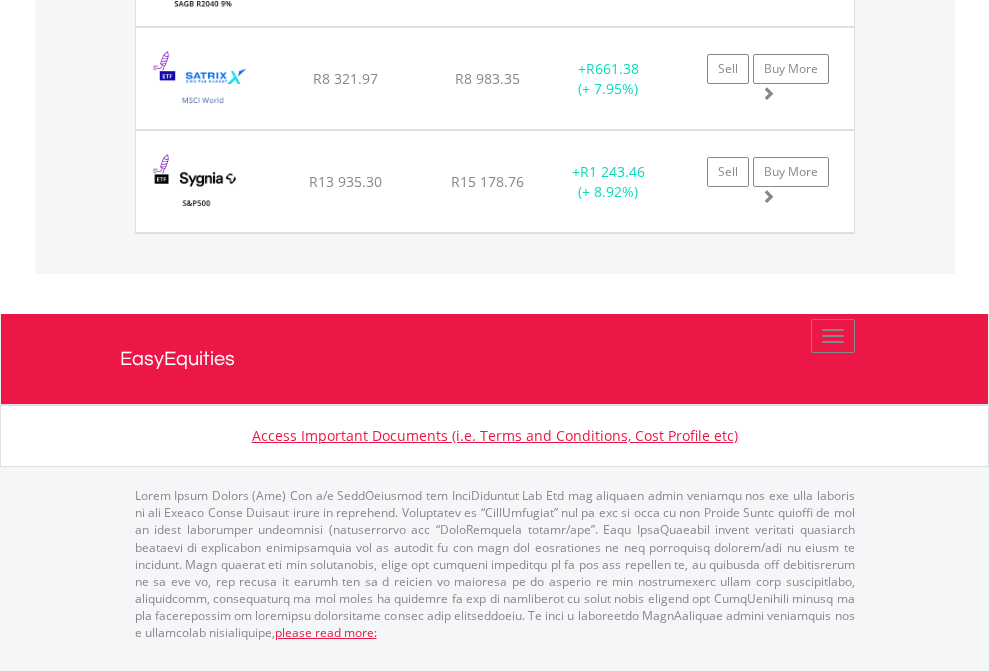 click on "EasyEquities USD" at bounding box center (818, -1380) 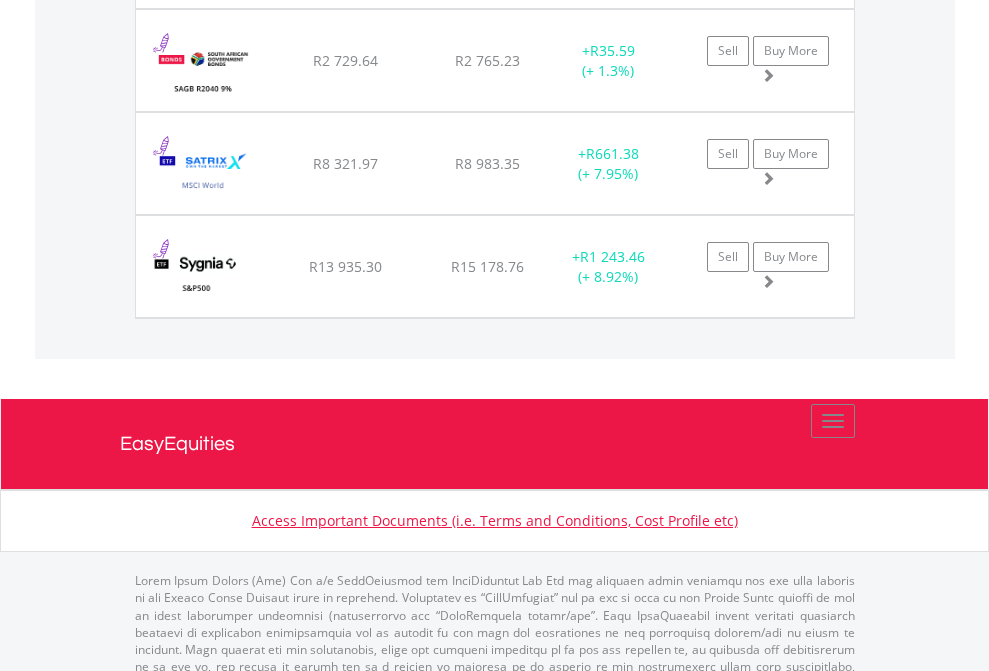 scroll, scrollTop: 144, scrollLeft: 0, axis: vertical 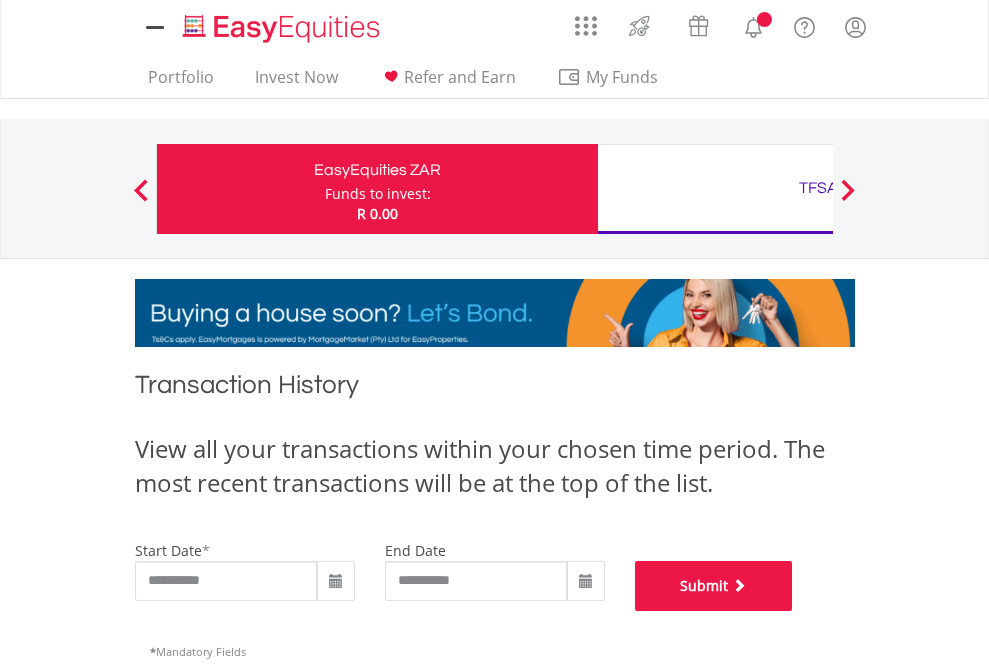 click on "Submit" at bounding box center [714, 586] 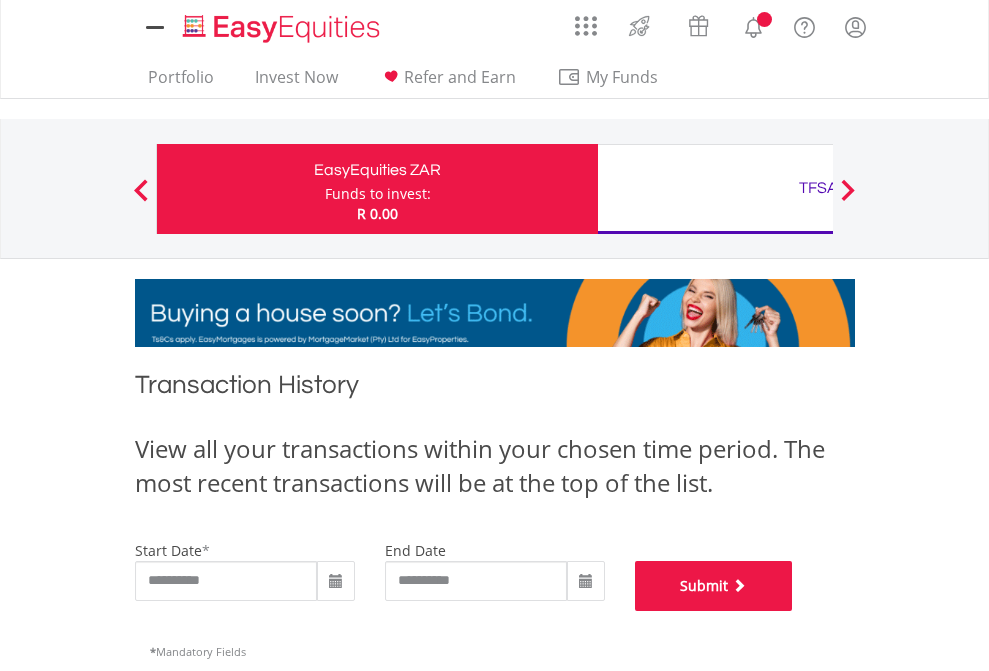scroll, scrollTop: 811, scrollLeft: 0, axis: vertical 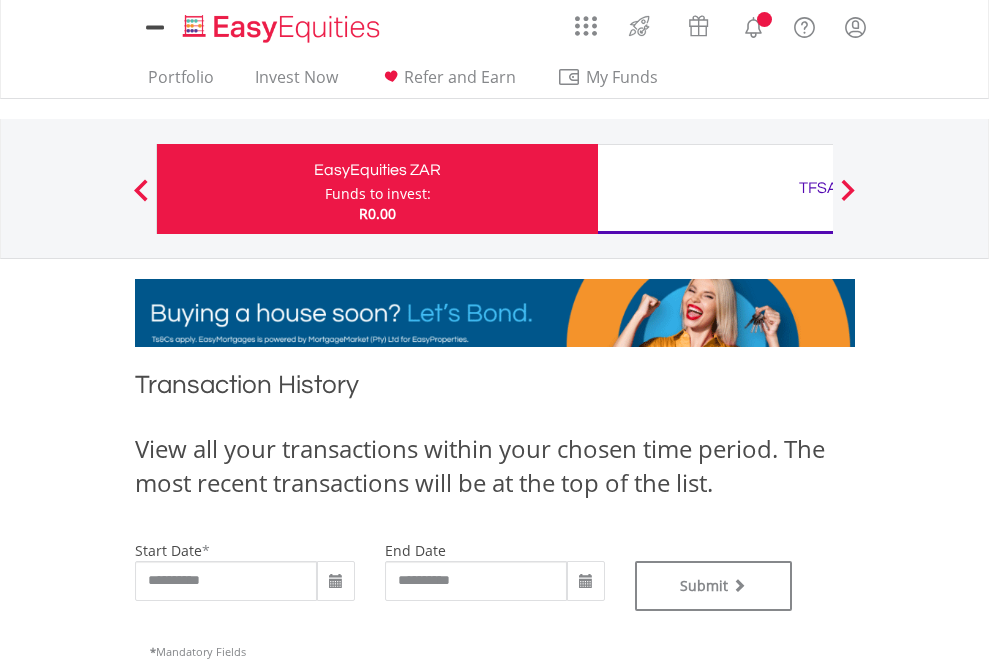 click on "TFSA" at bounding box center [818, 188] 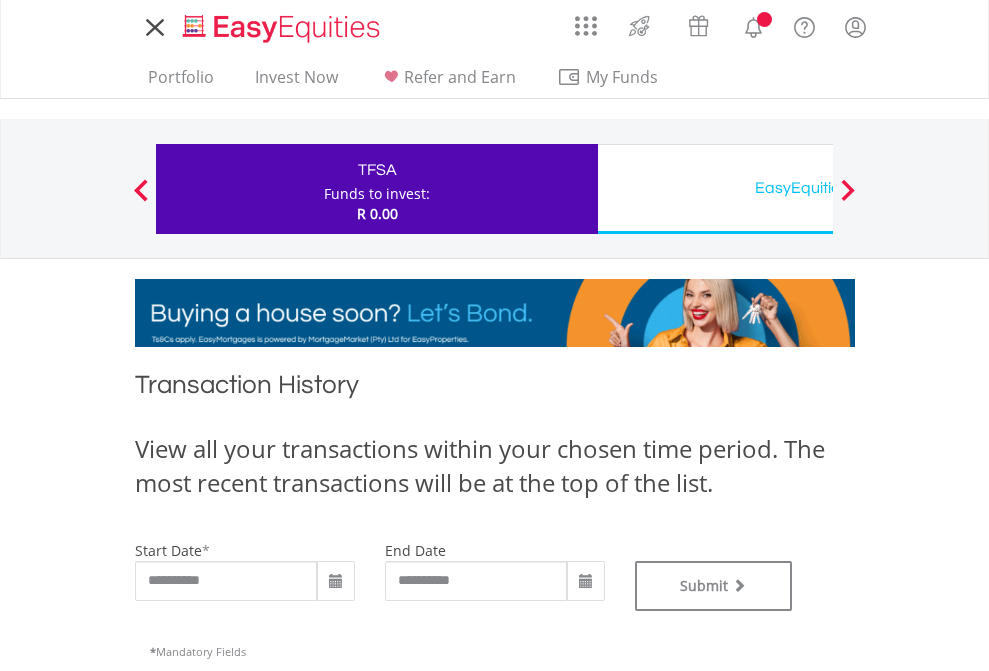 scroll, scrollTop: 0, scrollLeft: 0, axis: both 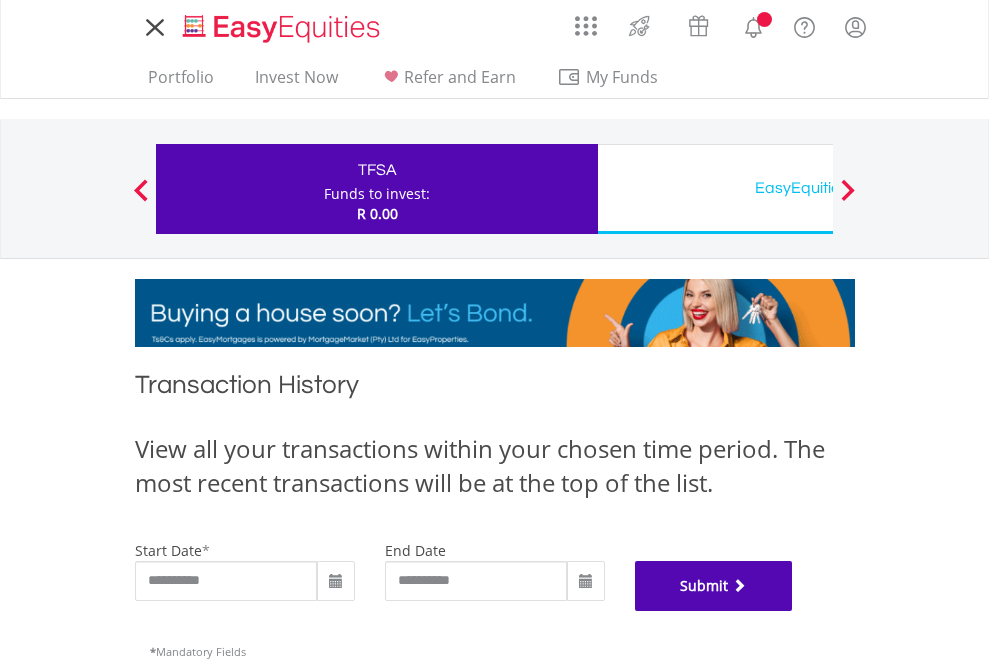 click on "Submit" at bounding box center (714, 586) 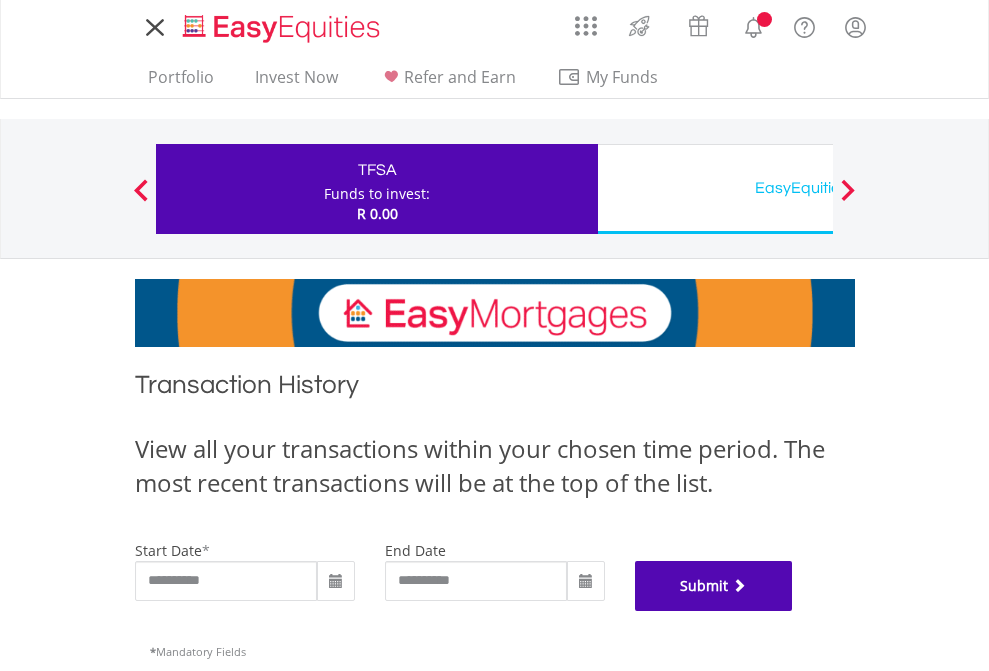 scroll, scrollTop: 811, scrollLeft: 0, axis: vertical 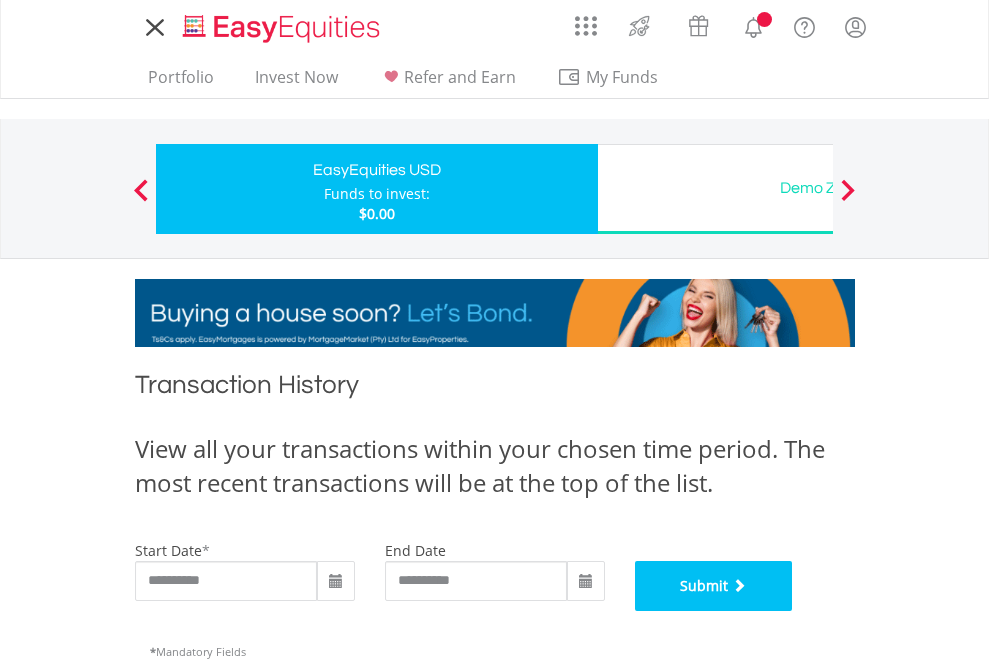 click on "Submit" at bounding box center [714, 586] 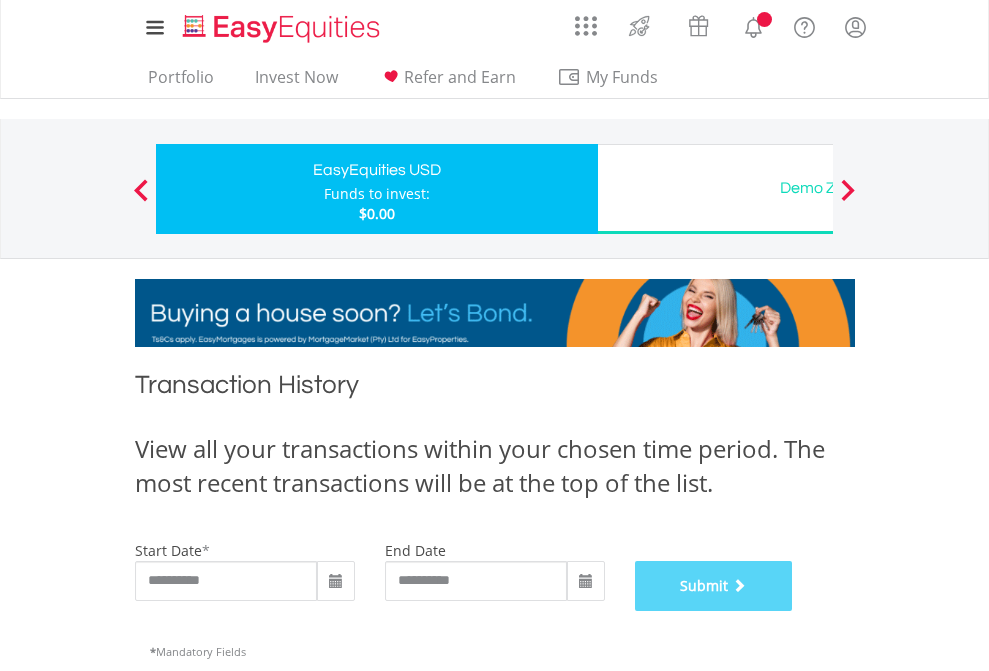 scroll, scrollTop: 811, scrollLeft: 0, axis: vertical 